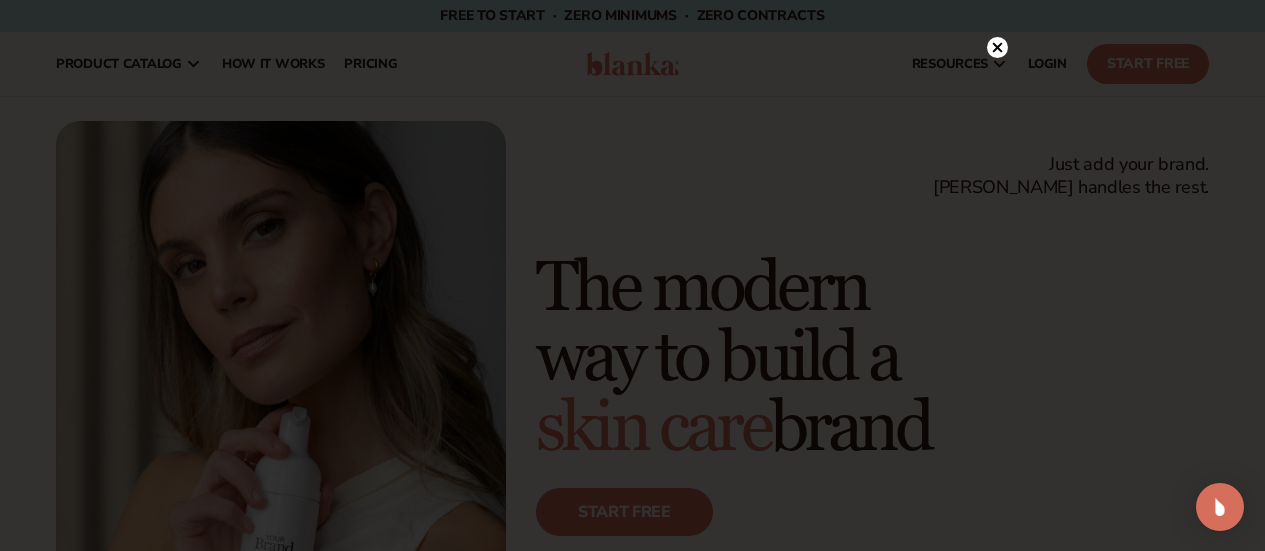 scroll, scrollTop: 0, scrollLeft: 0, axis: both 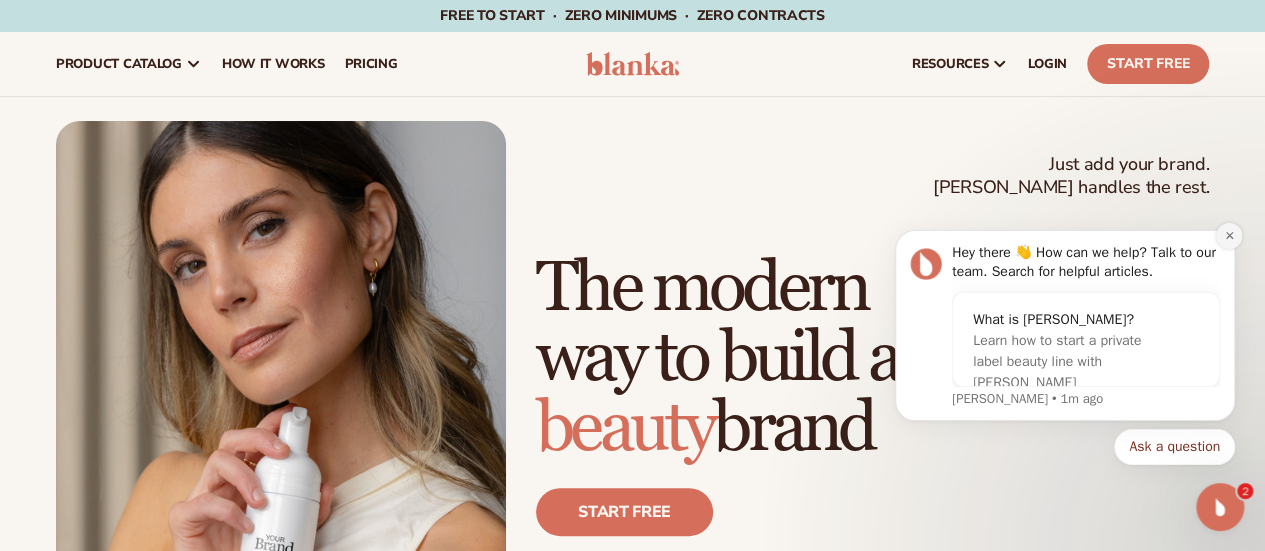 click 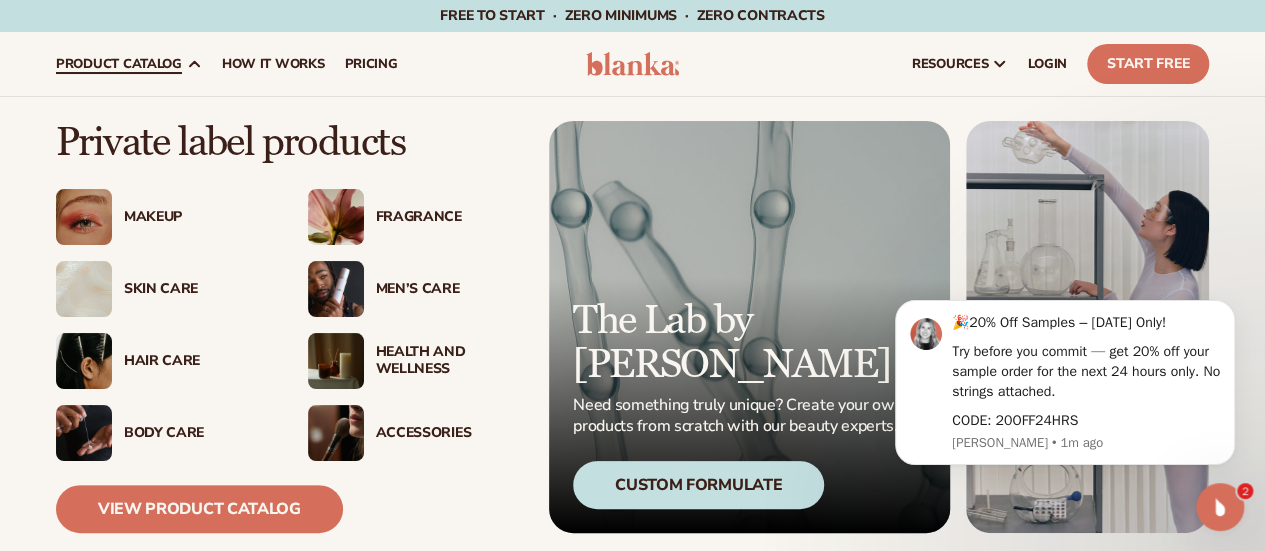 click on "product catalog" at bounding box center (119, 64) 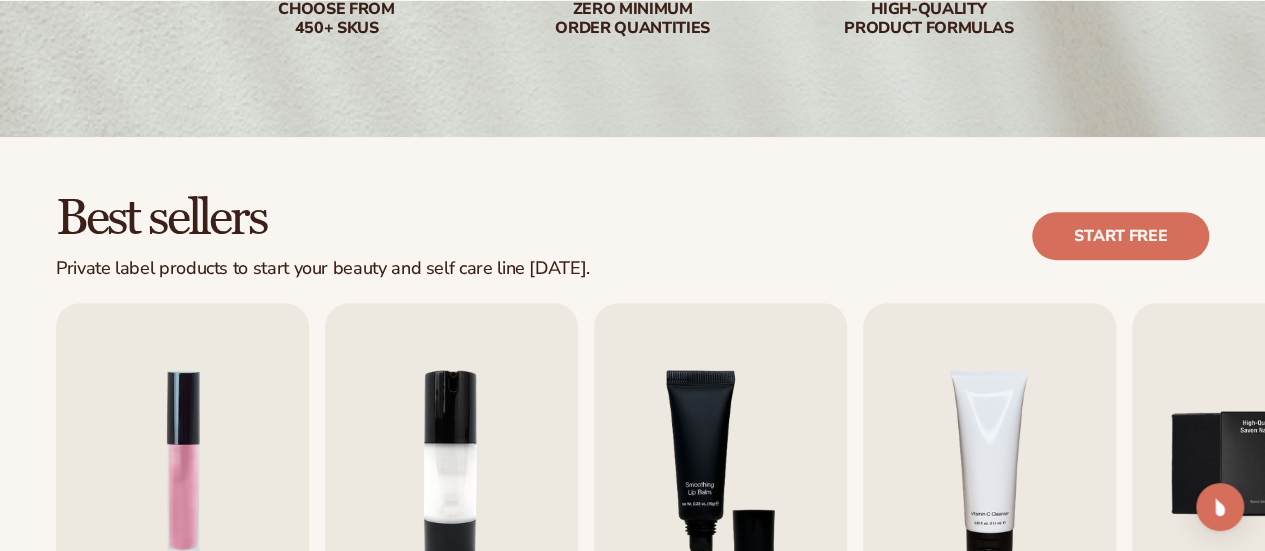 scroll, scrollTop: 600, scrollLeft: 0, axis: vertical 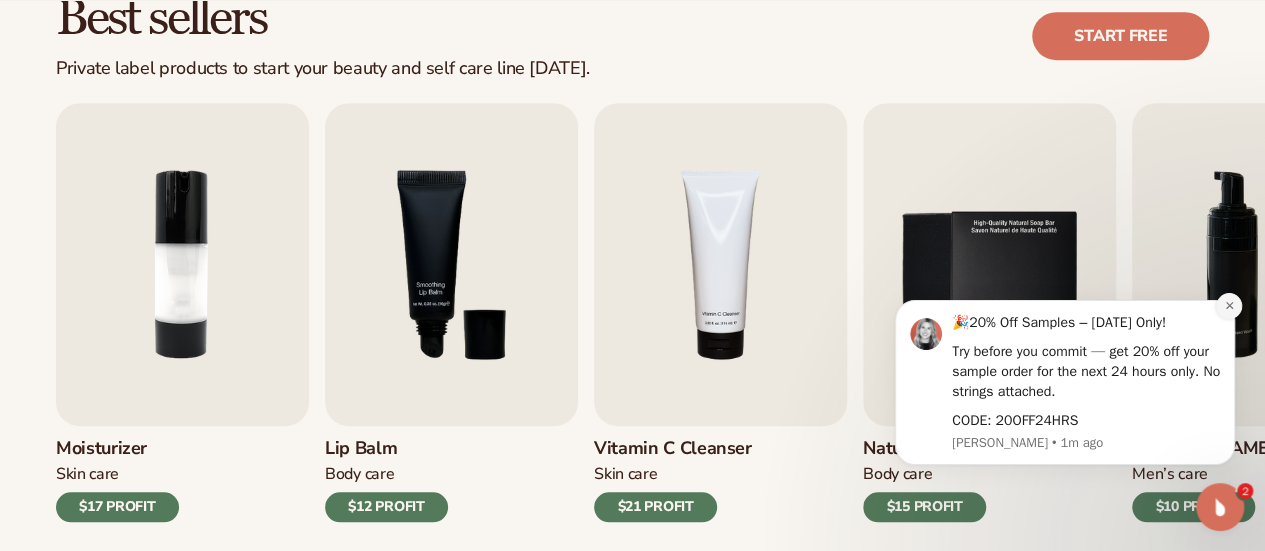 click at bounding box center [1229, 306] 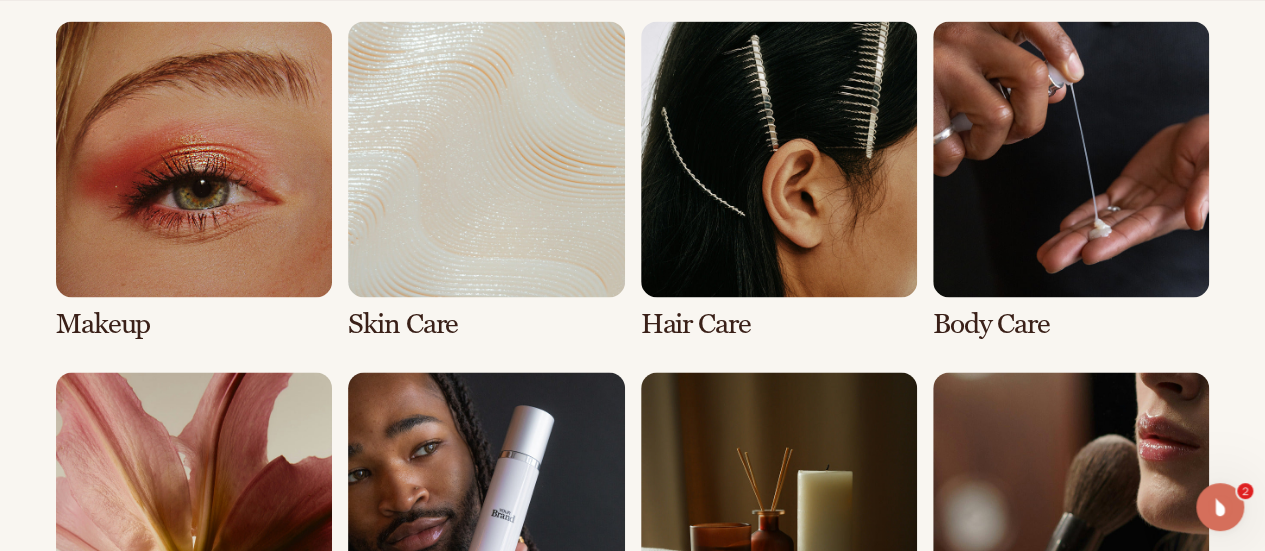 scroll, scrollTop: 1476, scrollLeft: 0, axis: vertical 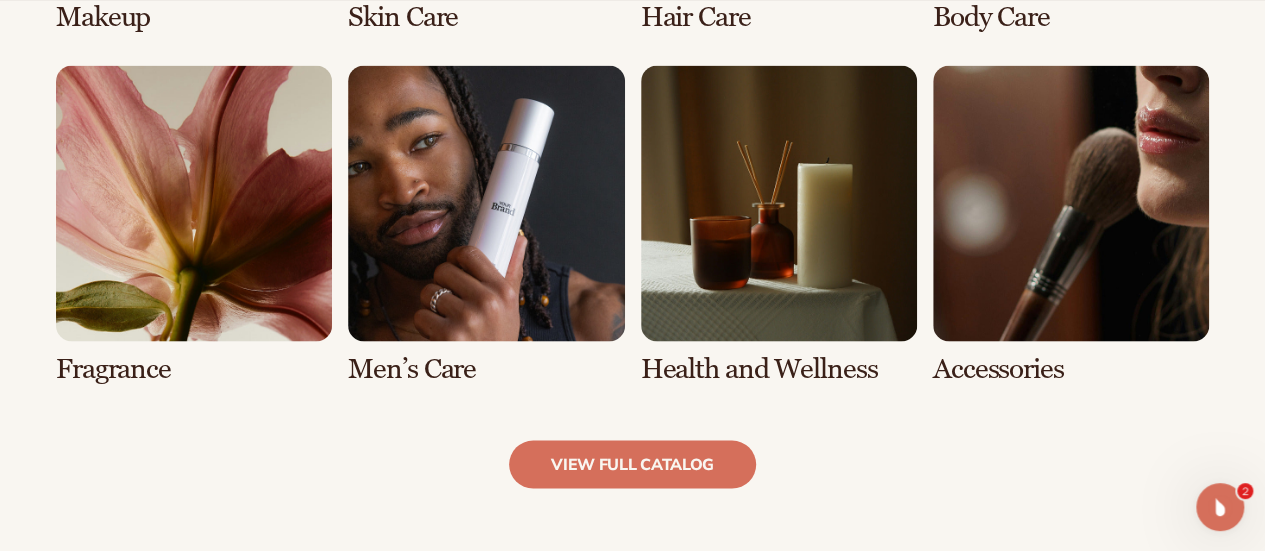click at bounding box center (194, 224) 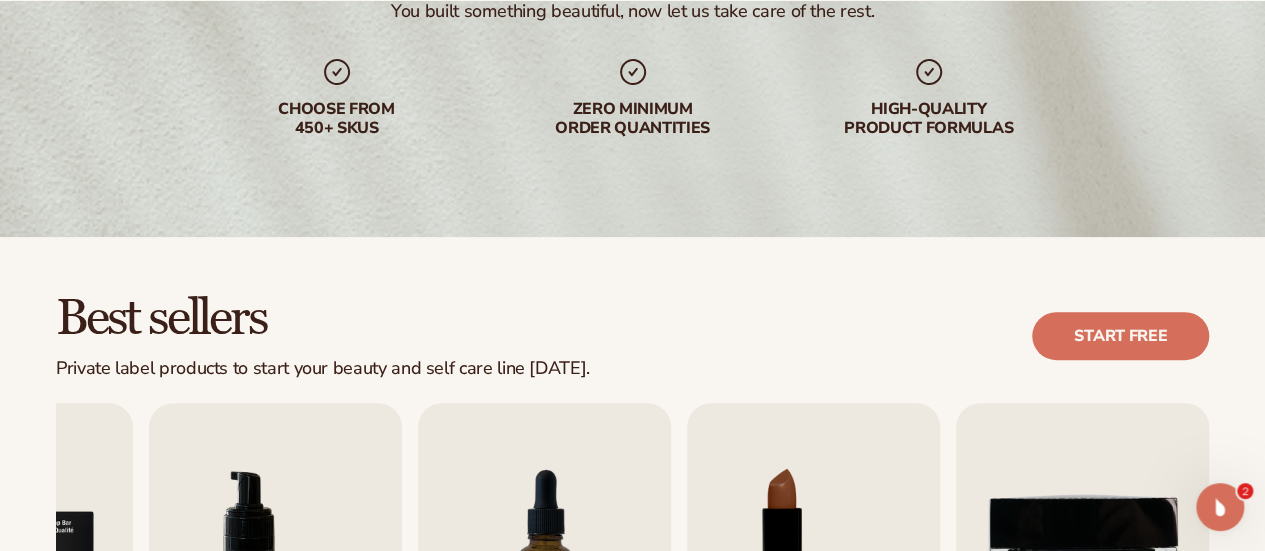 scroll, scrollTop: 600, scrollLeft: 0, axis: vertical 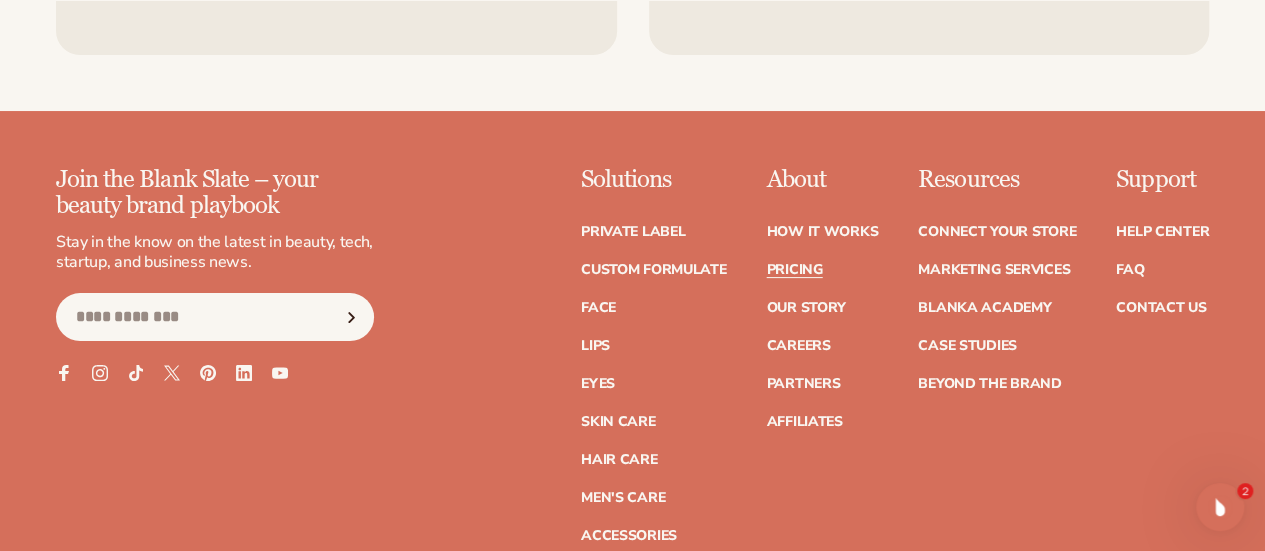 click on "Pricing" at bounding box center [794, 270] 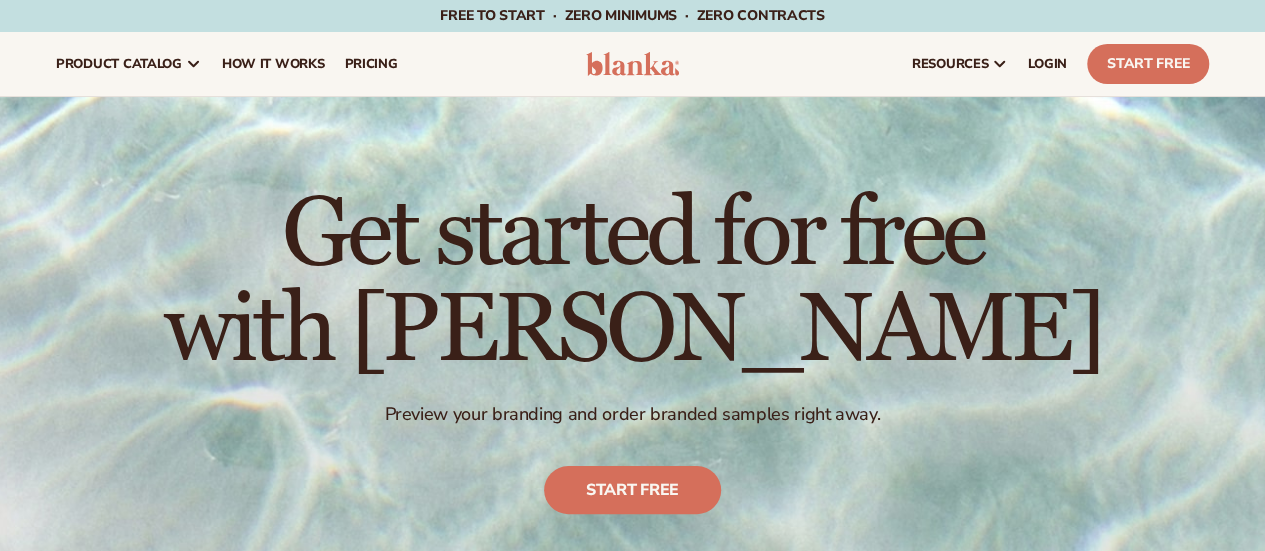 scroll, scrollTop: 200, scrollLeft: 0, axis: vertical 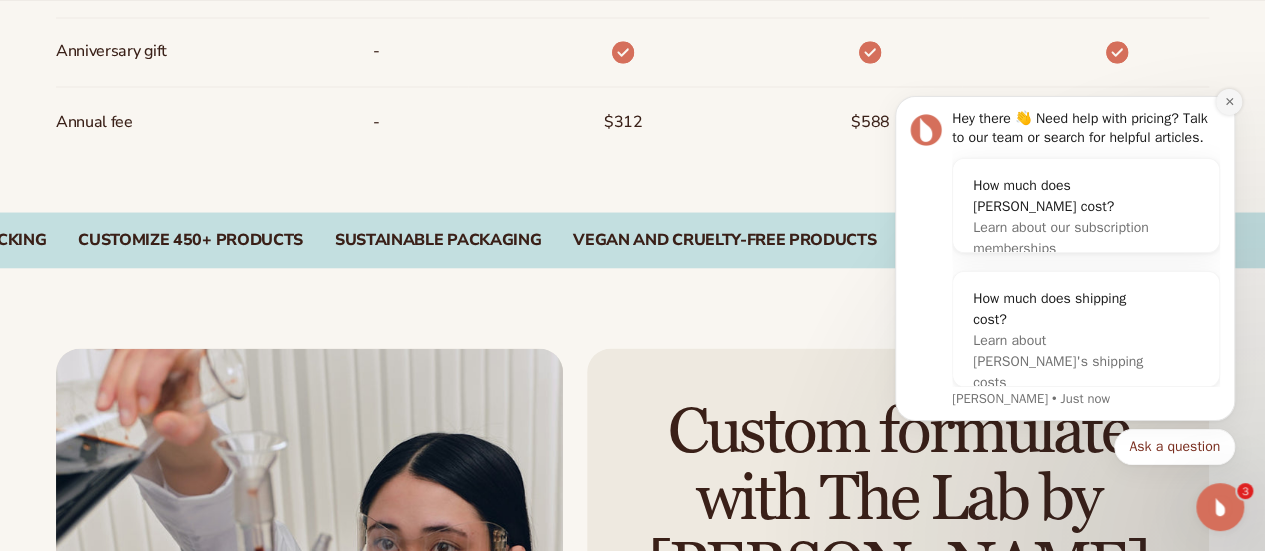 click 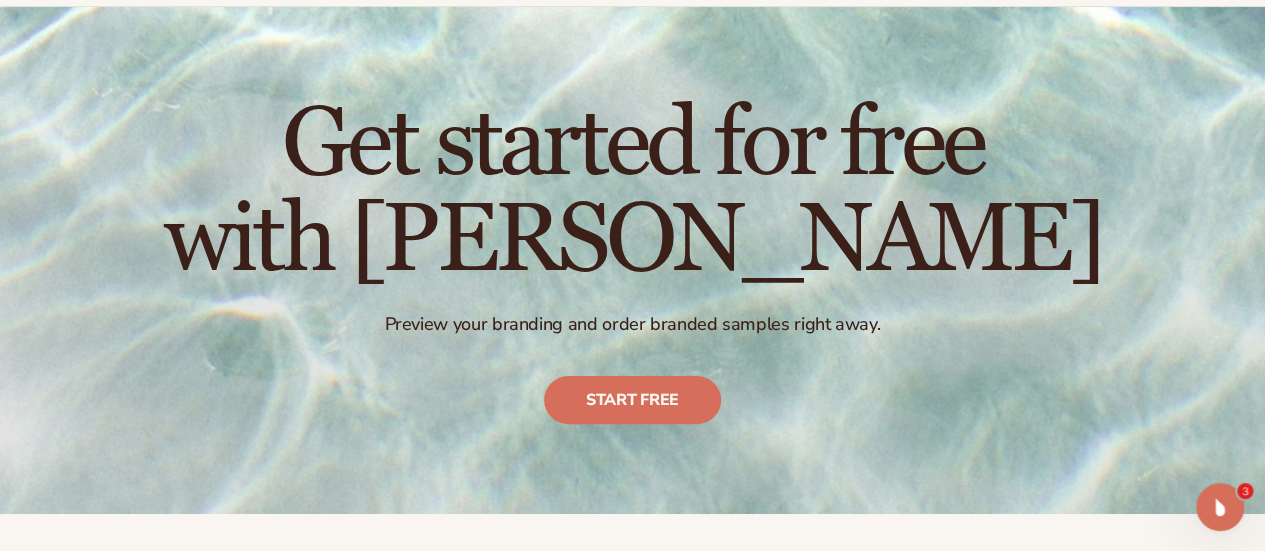 scroll, scrollTop: 0, scrollLeft: 0, axis: both 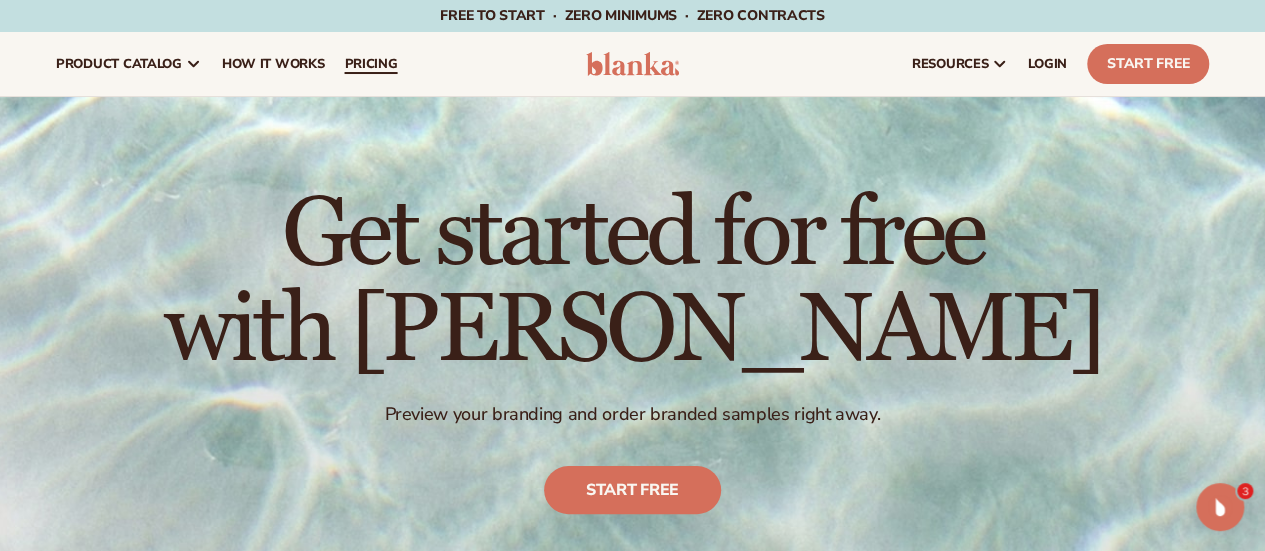 click on "pricing" at bounding box center [370, 64] 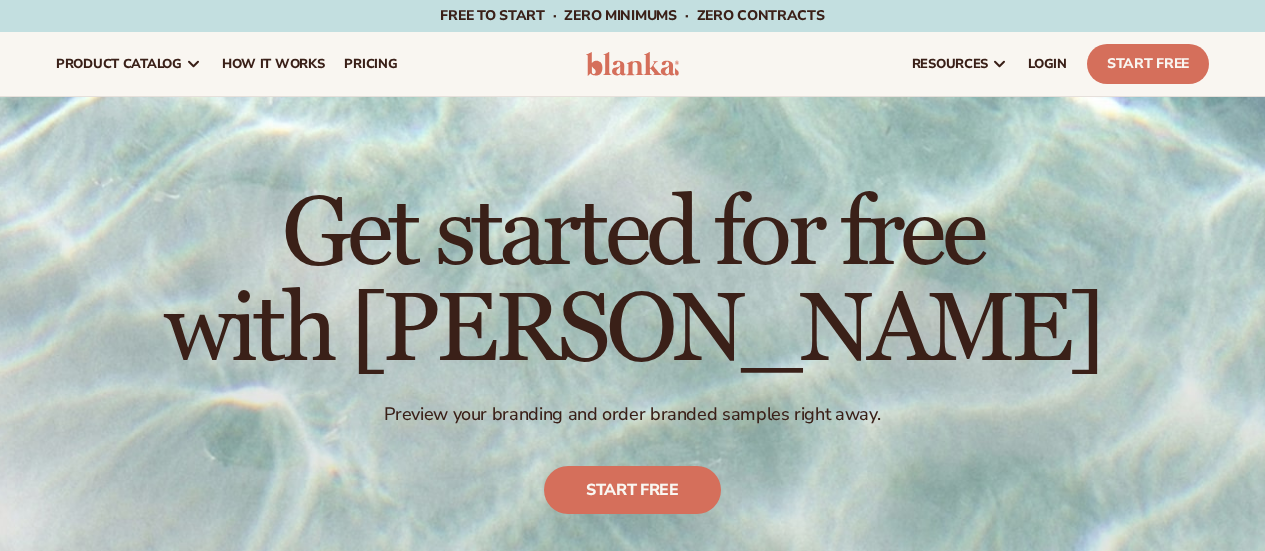 scroll, scrollTop: 0, scrollLeft: 0, axis: both 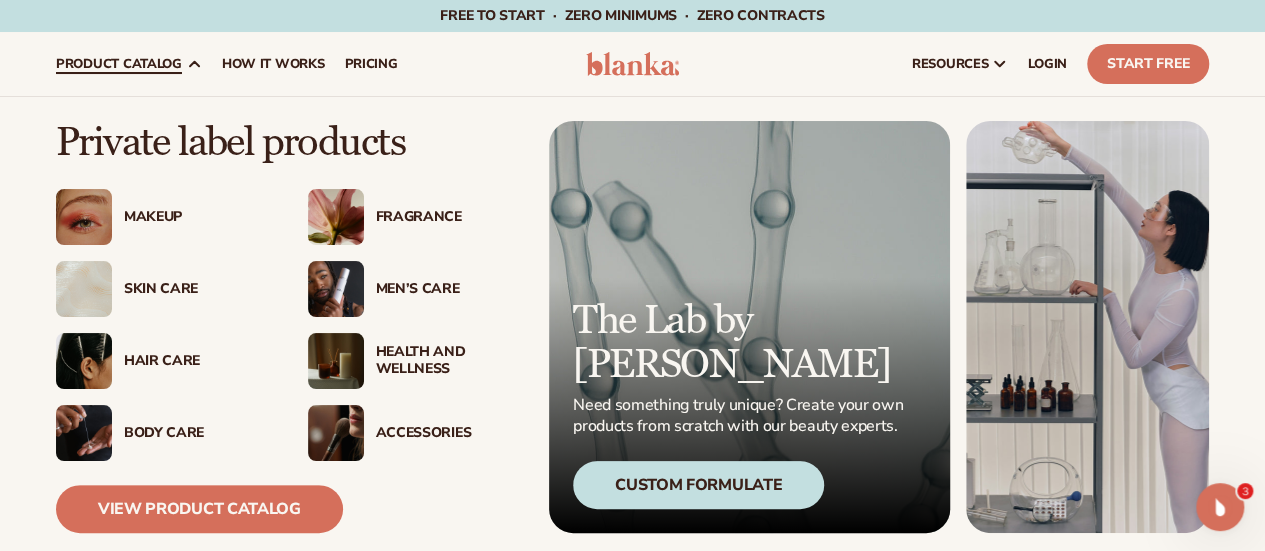 click 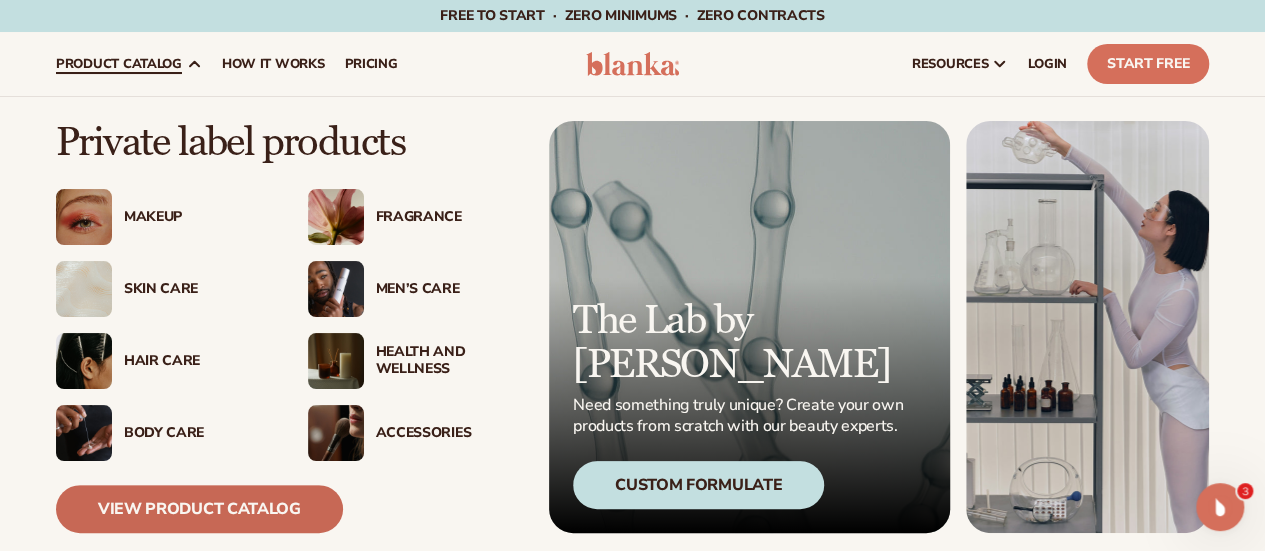 click on "View Product Catalog" at bounding box center [199, 509] 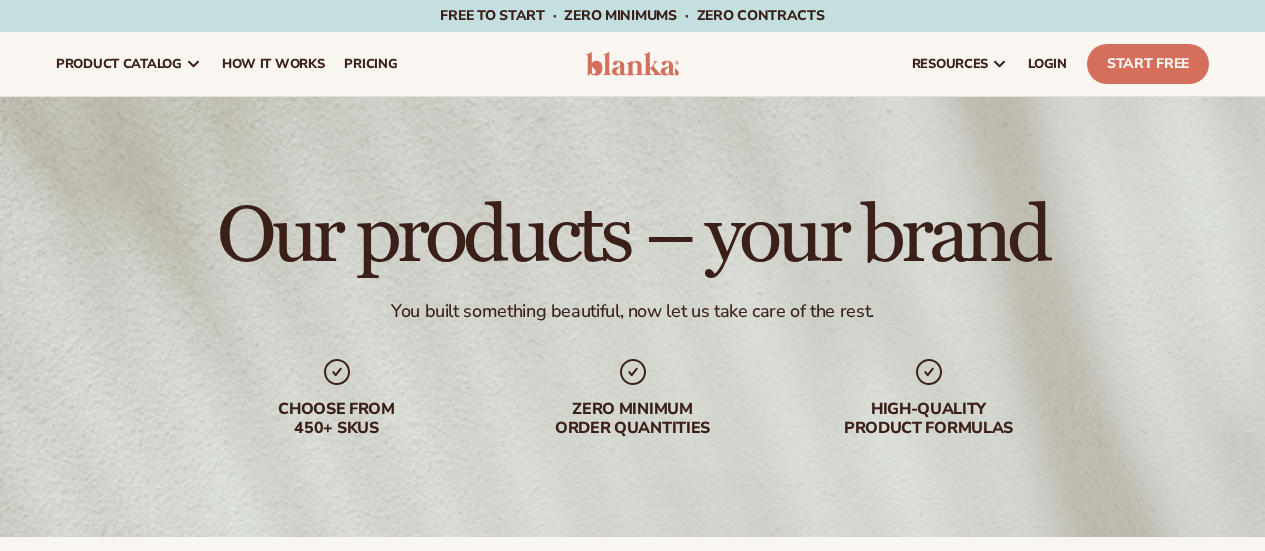 scroll, scrollTop: 0, scrollLeft: 0, axis: both 